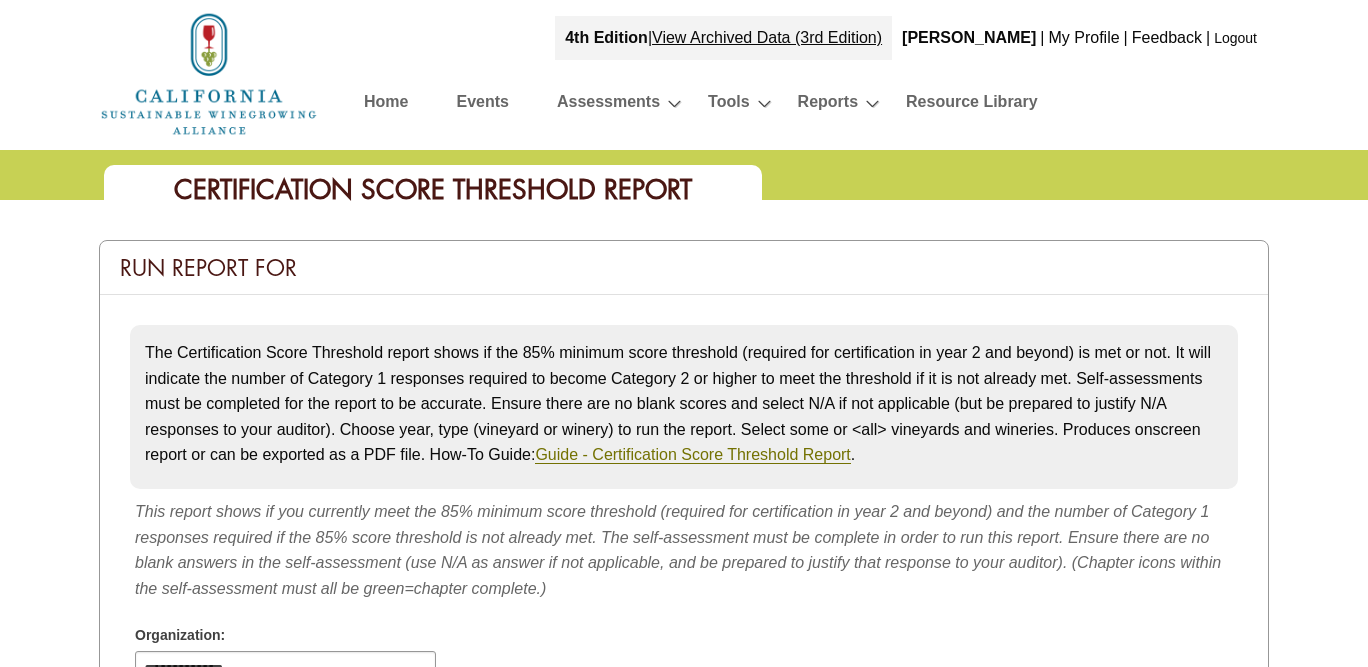 scroll, scrollTop: 752, scrollLeft: 0, axis: vertical 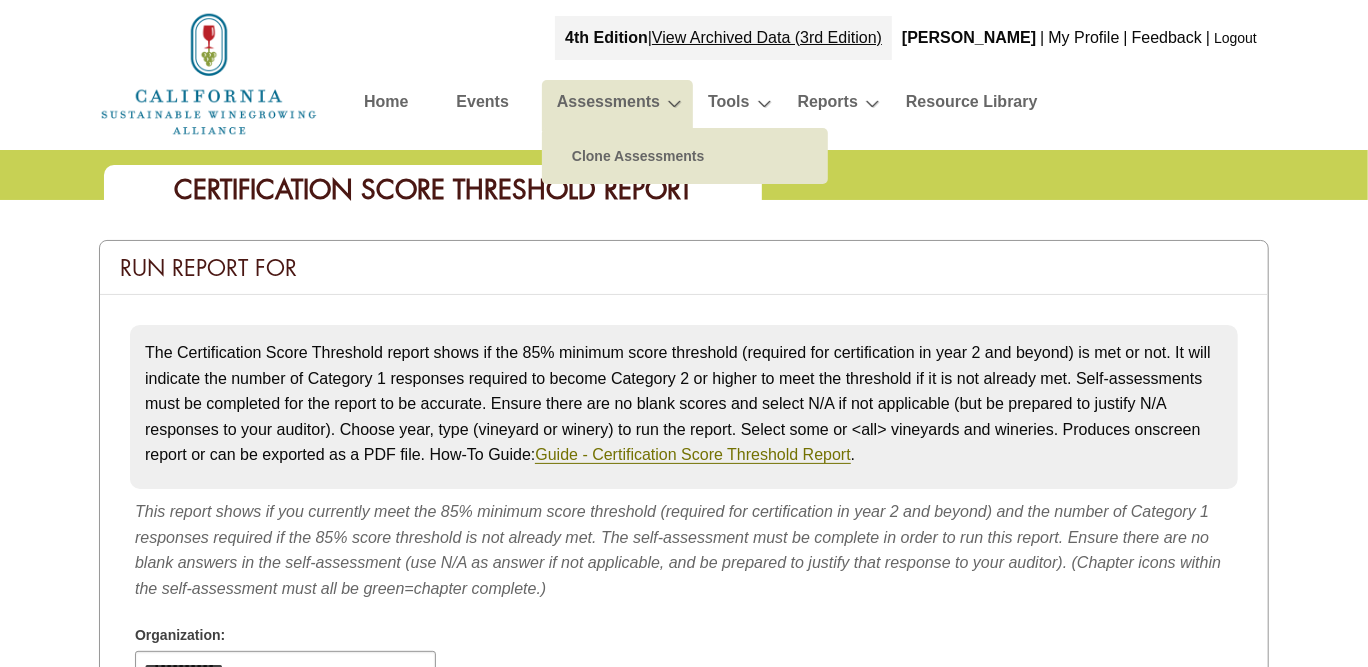 click on "Assessments" at bounding box center (608, 105) 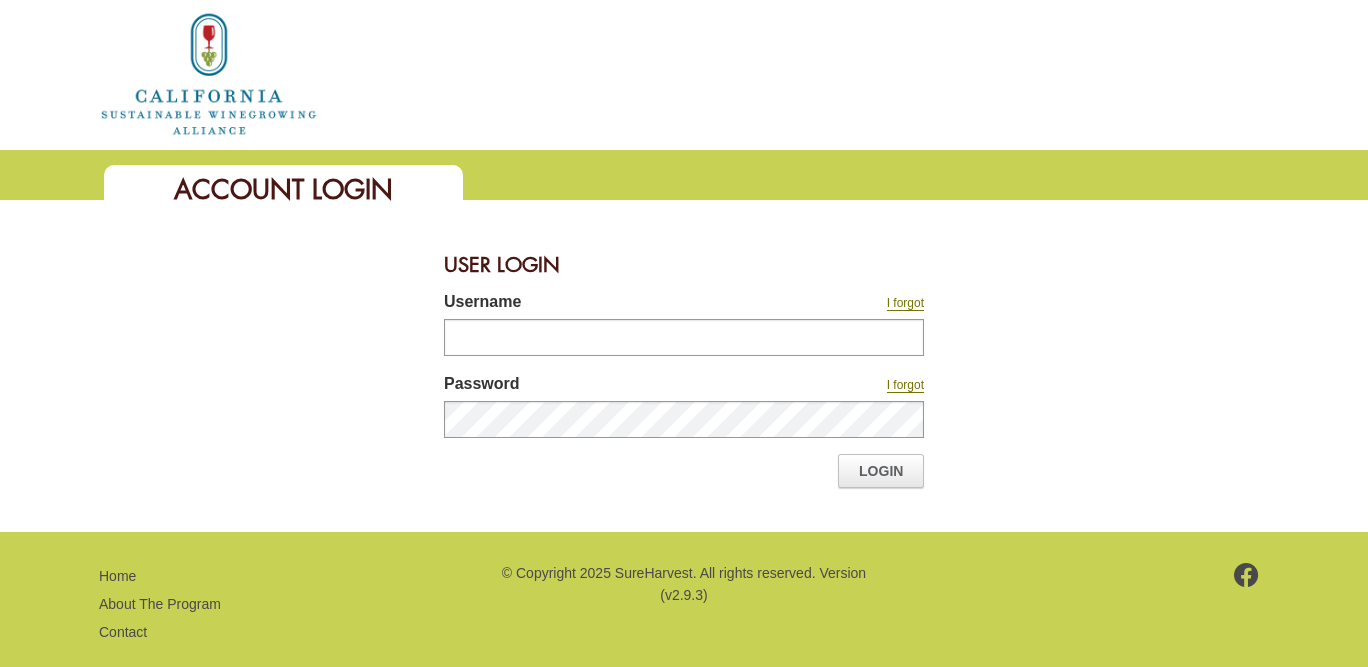 scroll, scrollTop: 0, scrollLeft: 0, axis: both 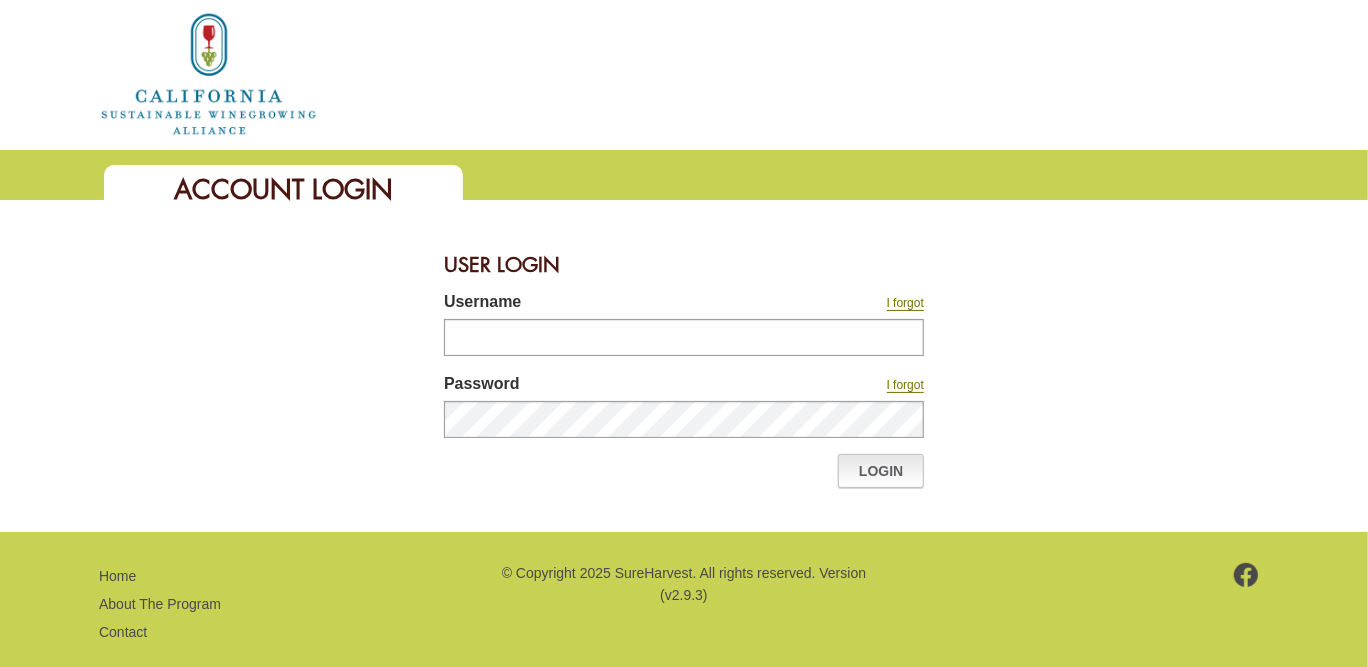 type on "********" 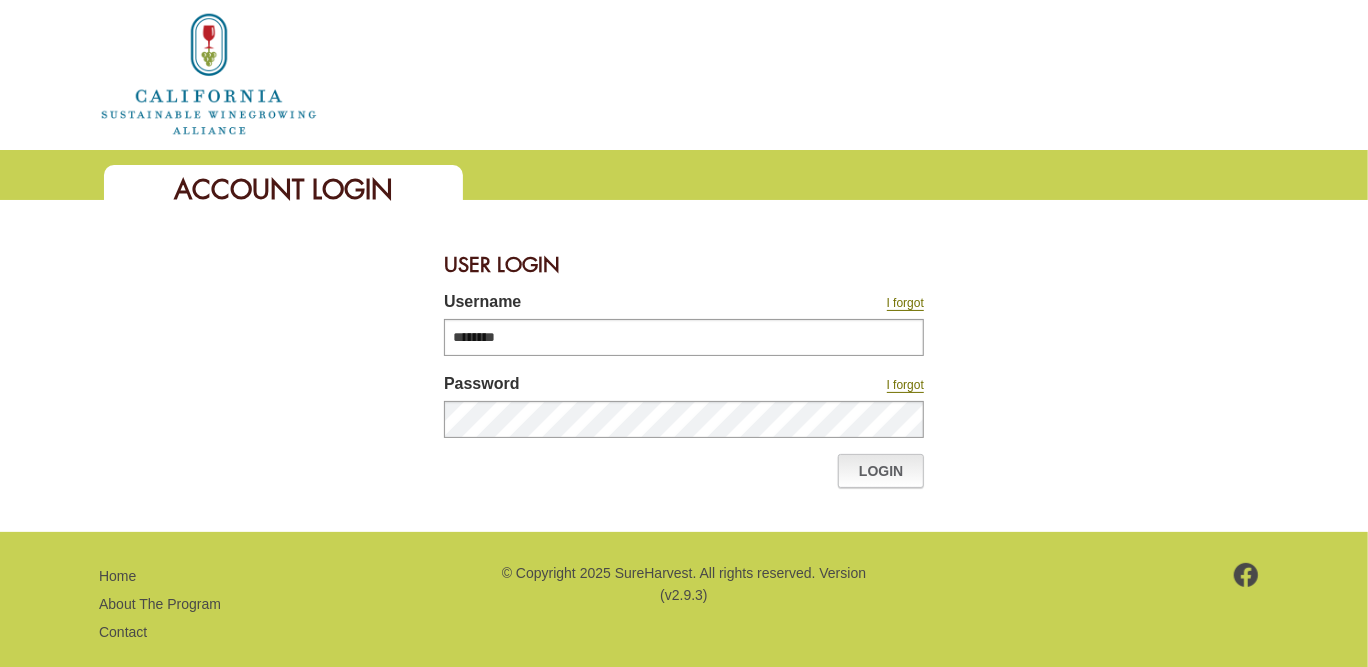 click on "Login" at bounding box center [881, 471] 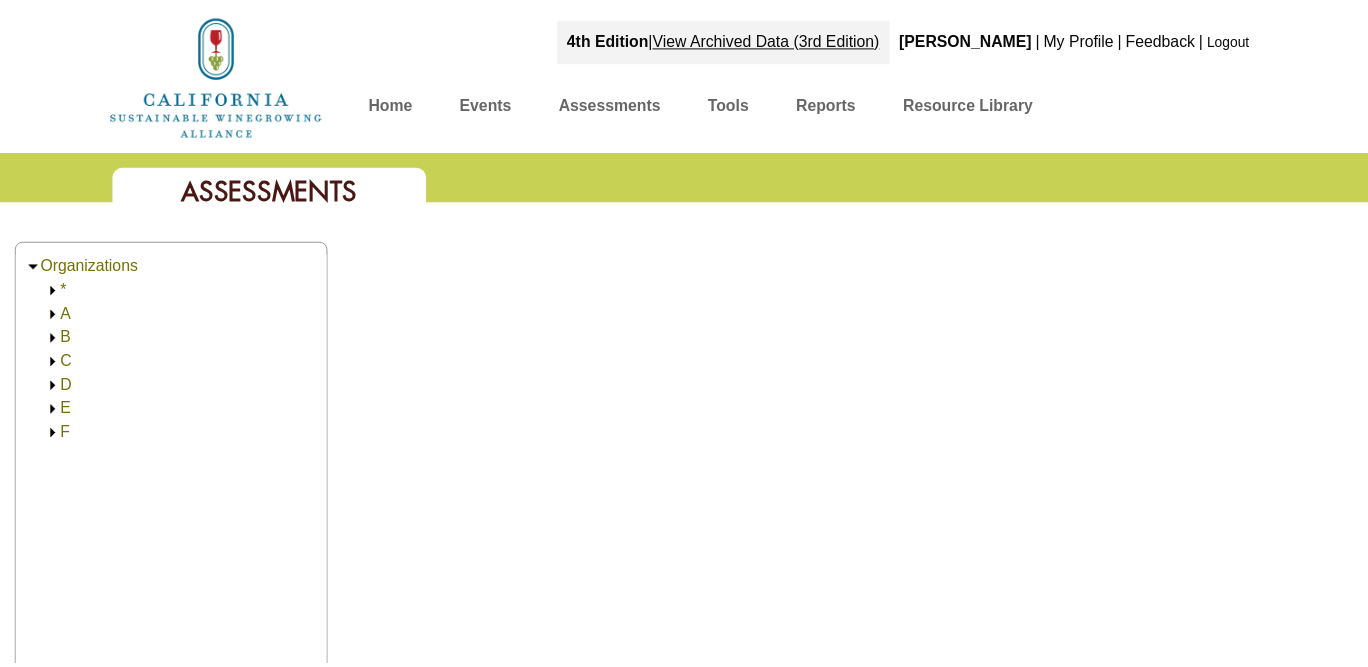 scroll, scrollTop: 0, scrollLeft: 0, axis: both 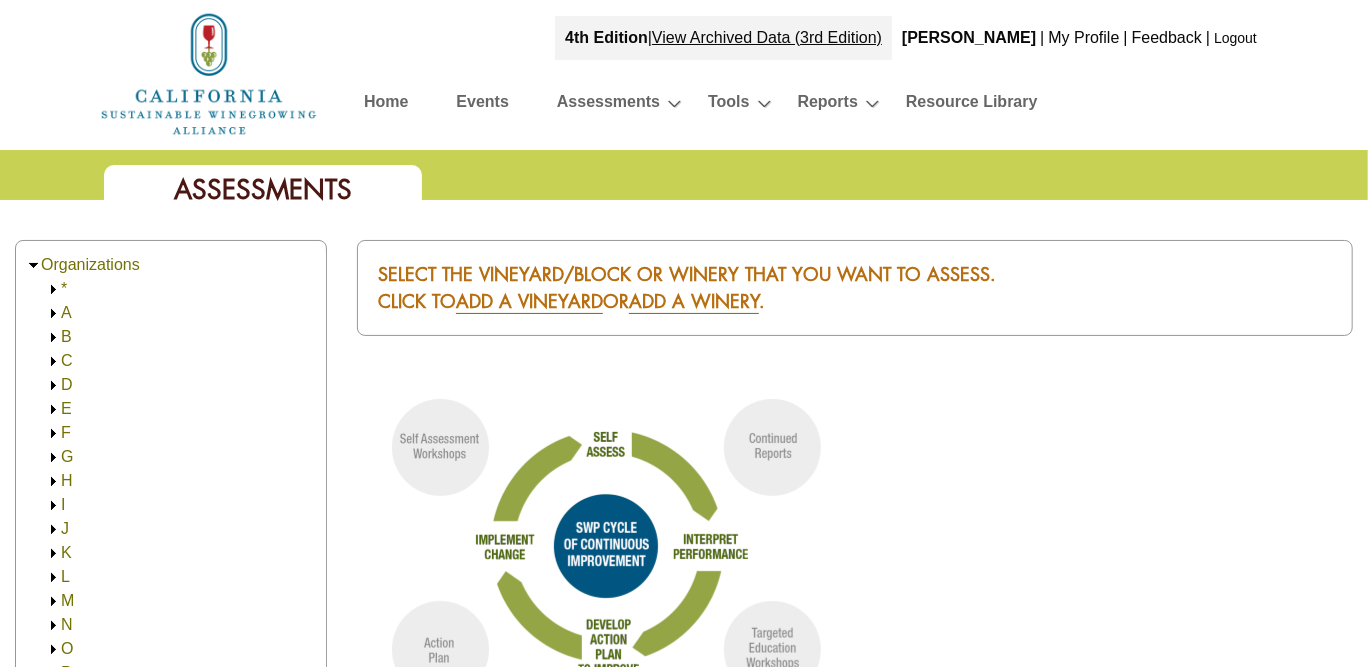 click 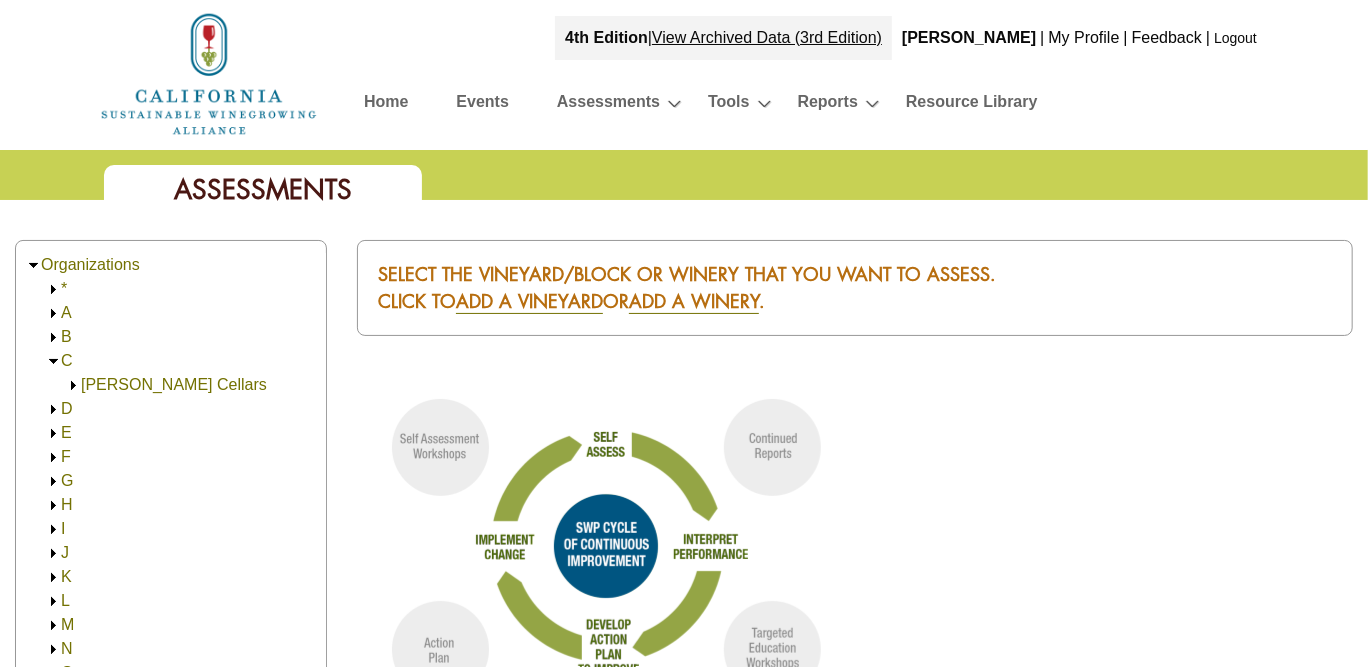 click on "[PERSON_NAME] Cellars" 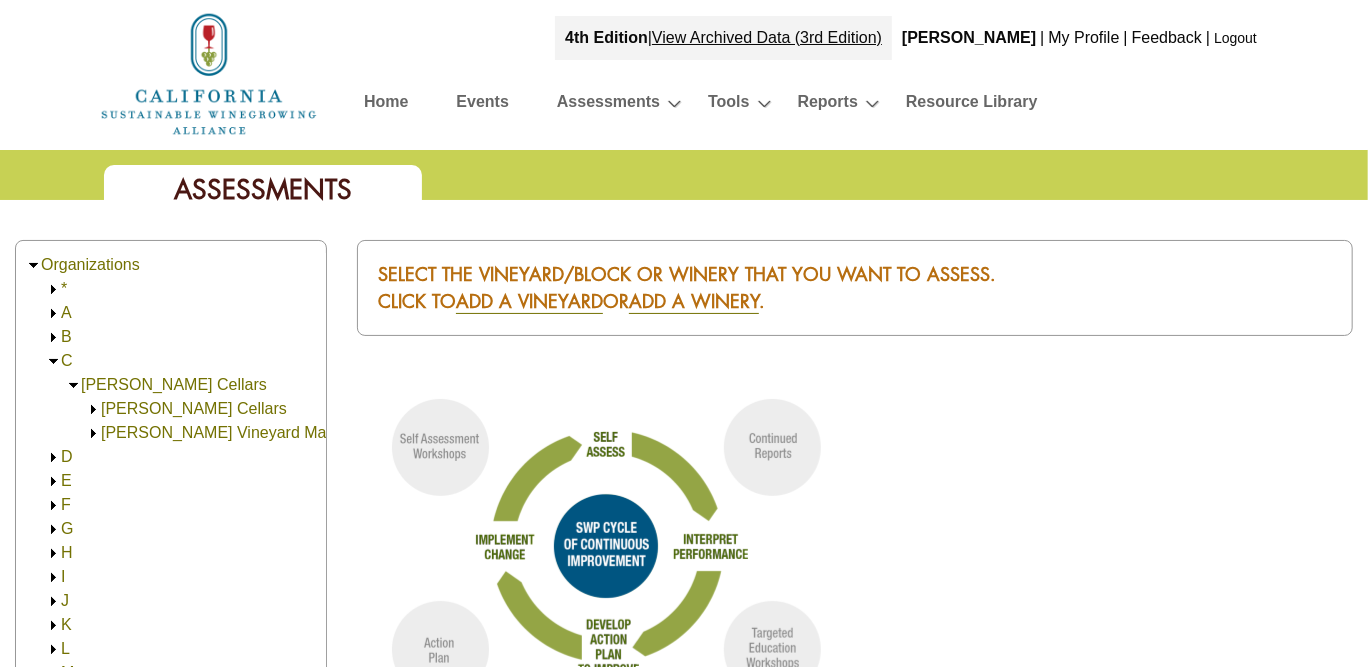 click on "[PERSON_NAME] Cellars" 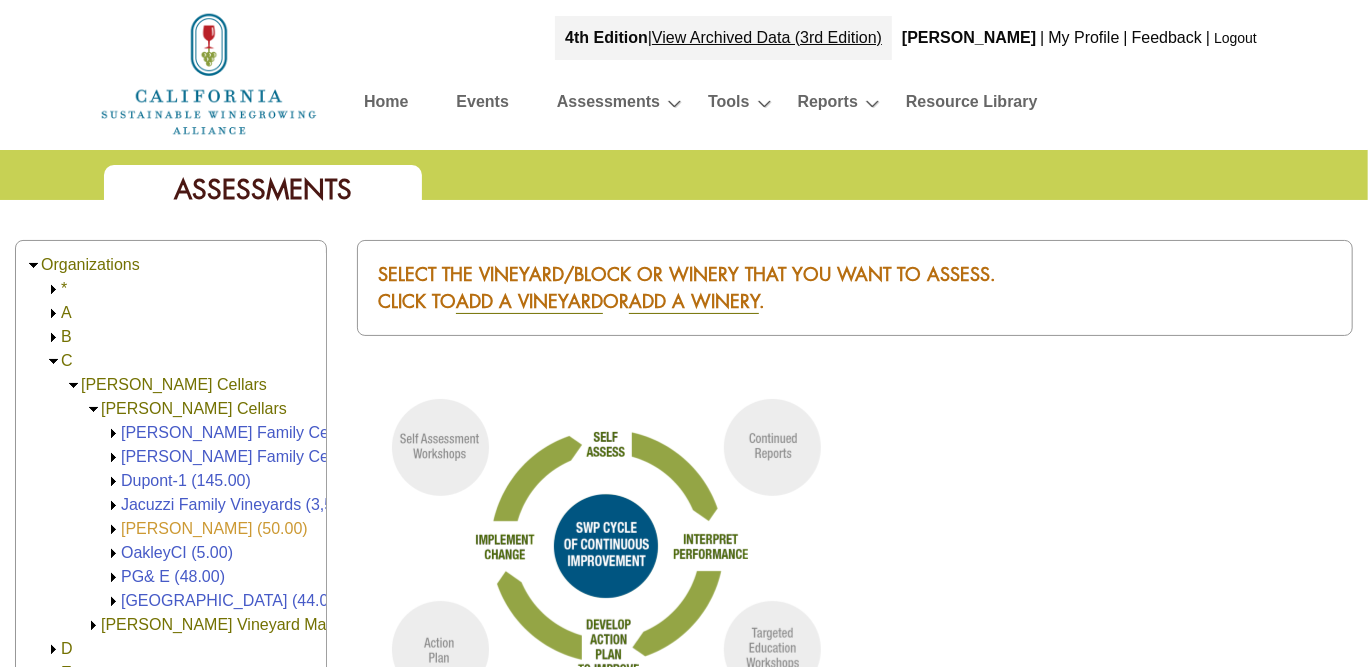 click on "[PERSON_NAME] (50.00)" at bounding box center [214, 528] 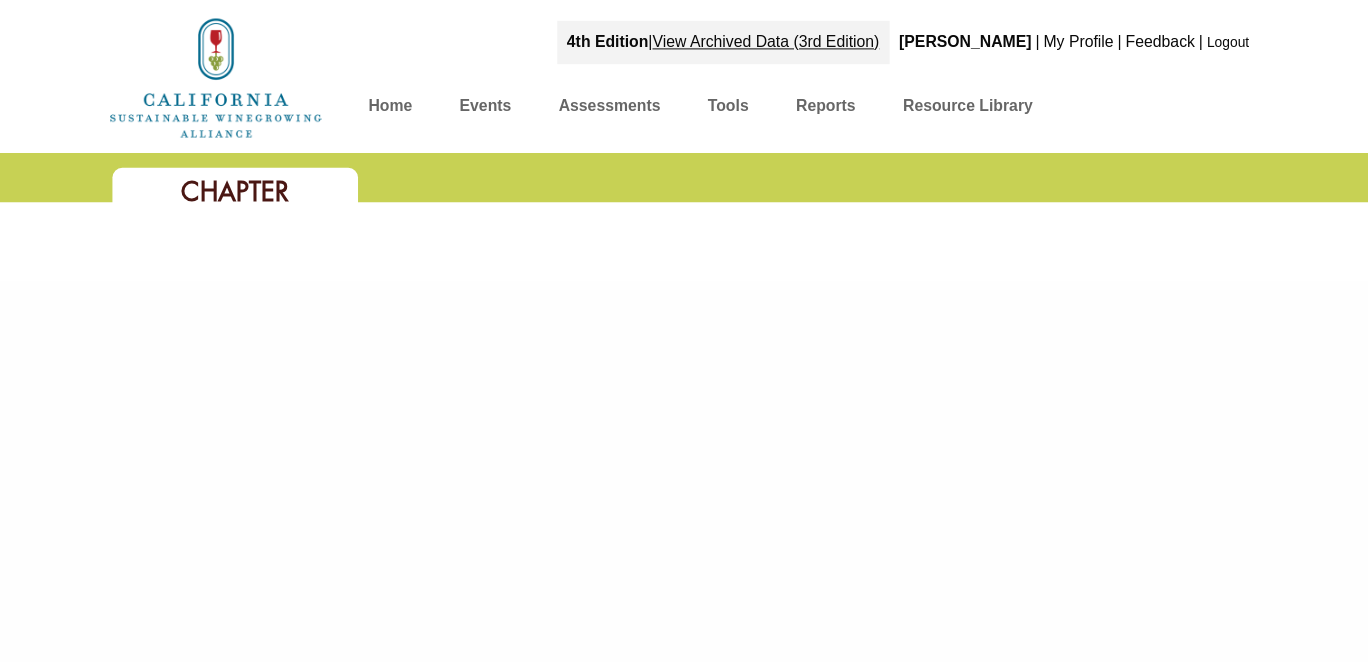 scroll, scrollTop: 0, scrollLeft: 0, axis: both 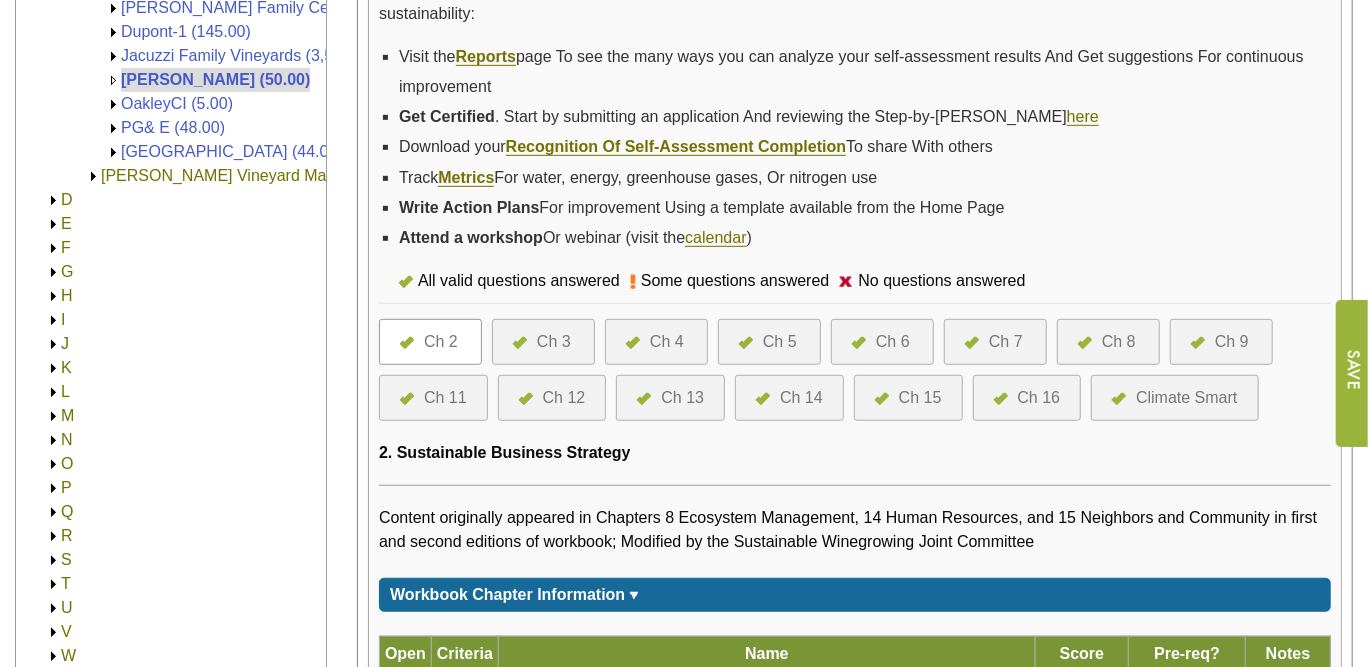 click at bounding box center [1198, 343] 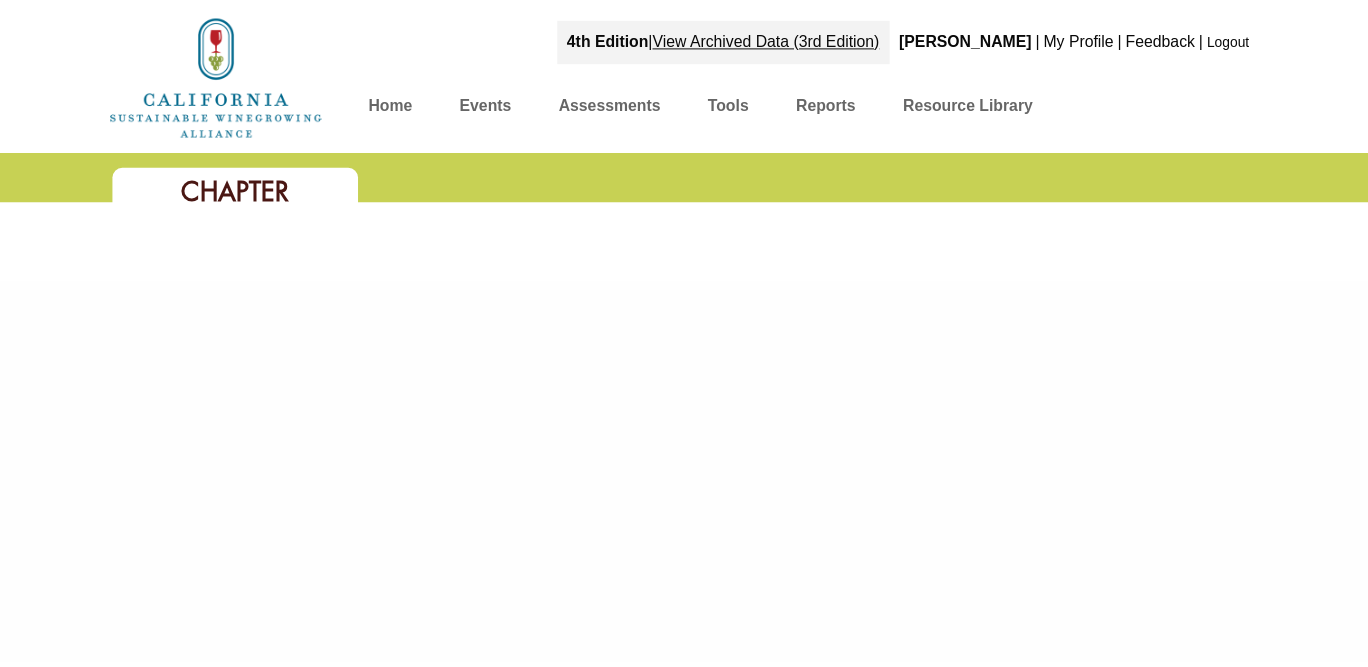 scroll, scrollTop: 0, scrollLeft: 0, axis: both 